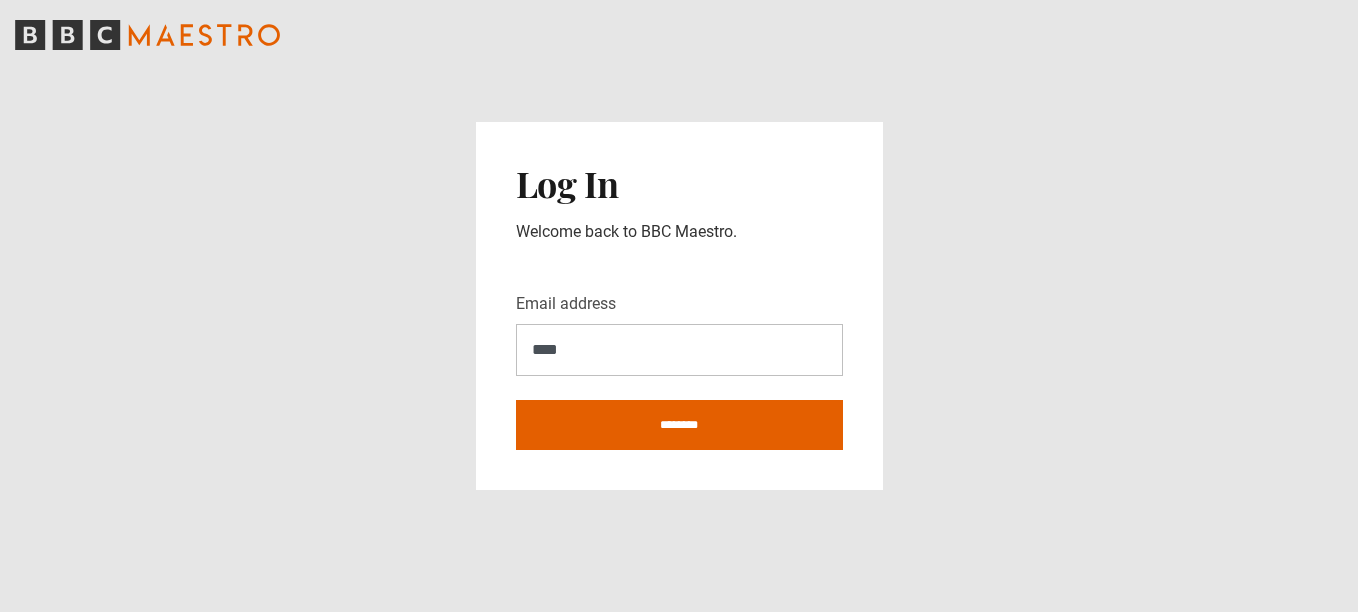 scroll, scrollTop: 0, scrollLeft: 0, axis: both 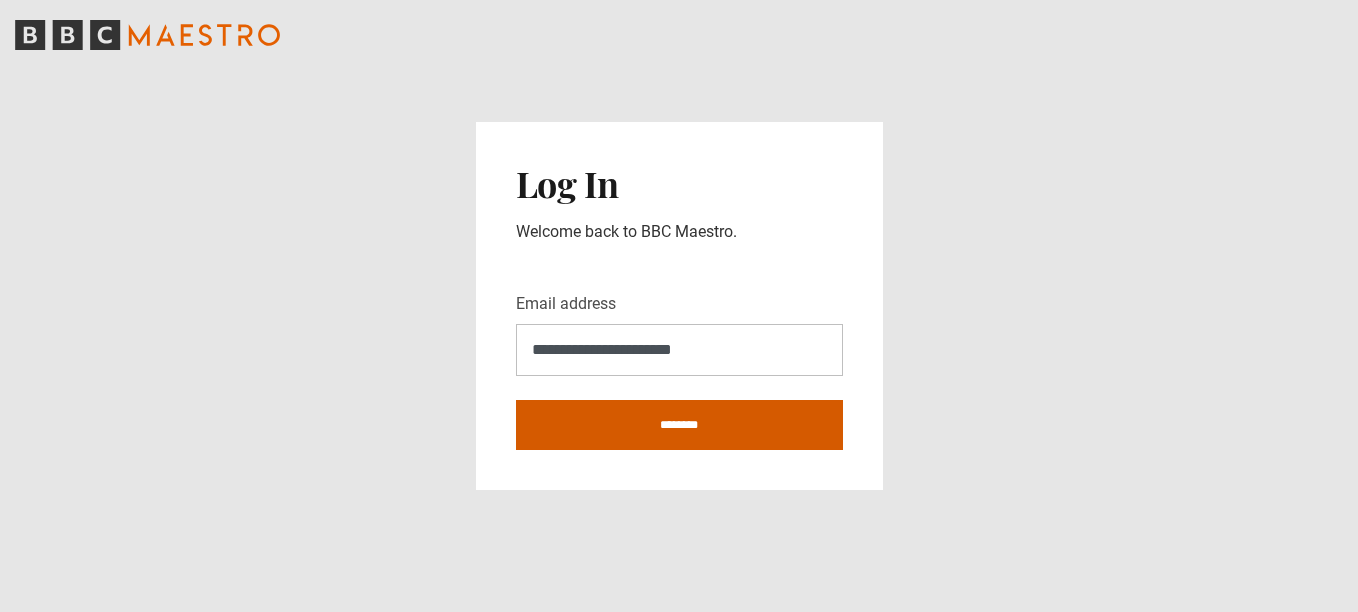 type on "**********" 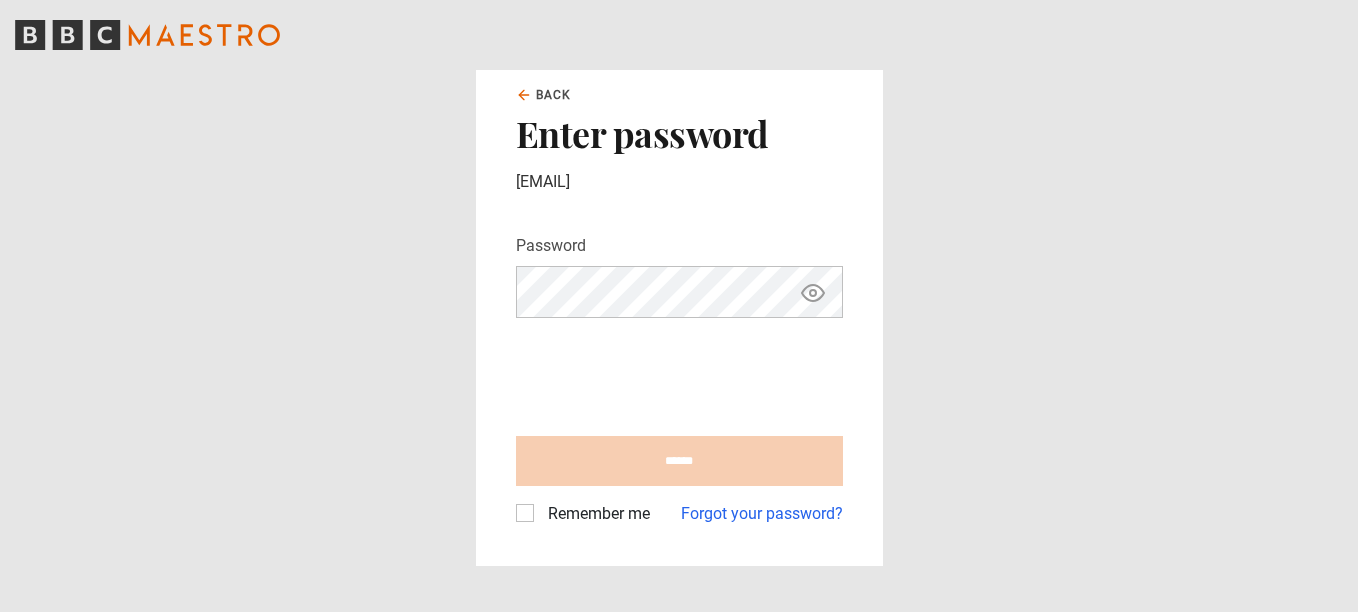 scroll, scrollTop: 0, scrollLeft: 0, axis: both 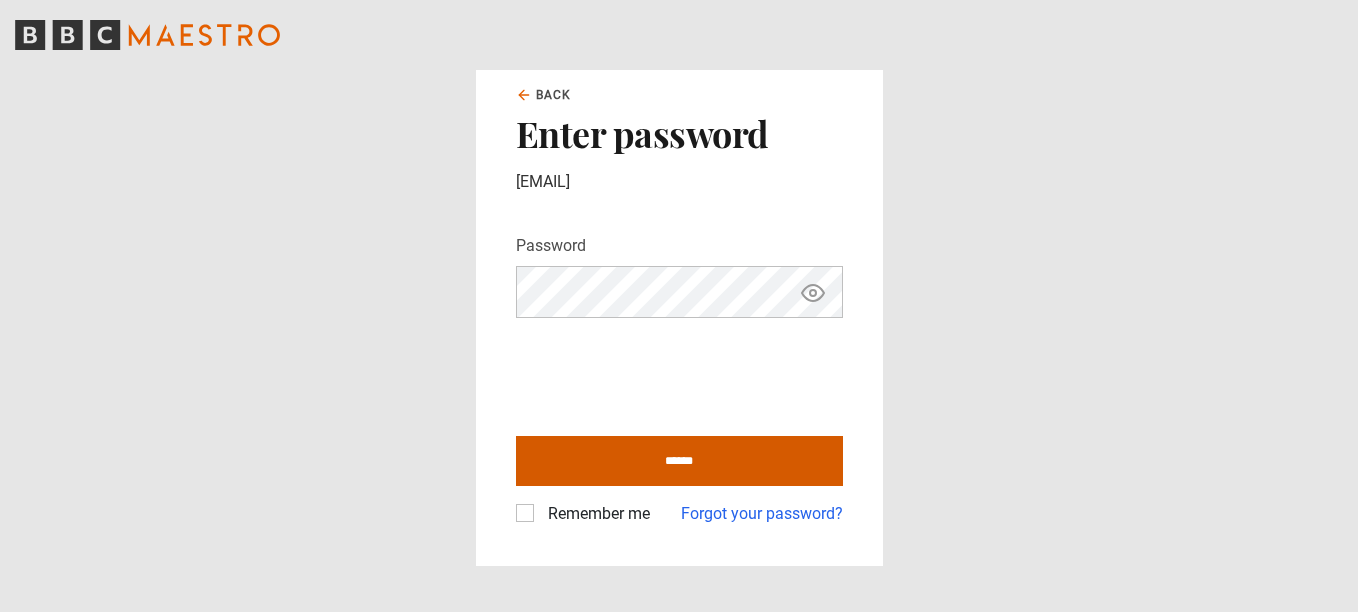 click on "******" at bounding box center (679, 461) 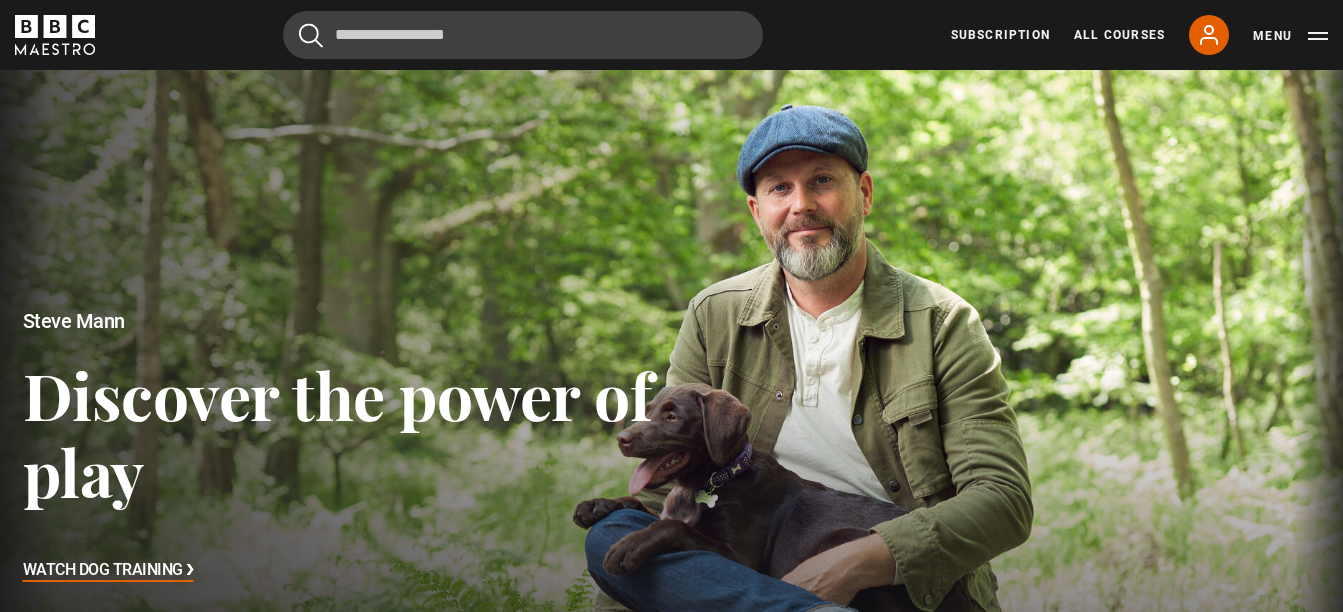 scroll, scrollTop: 0, scrollLeft: 0, axis: both 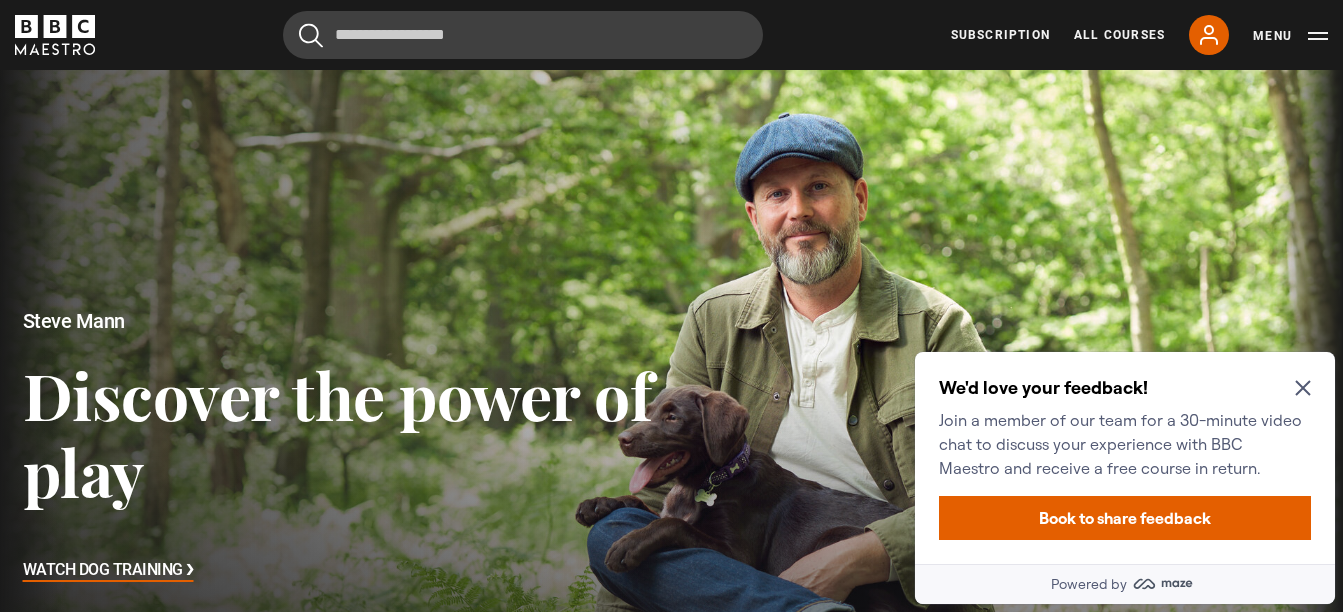click 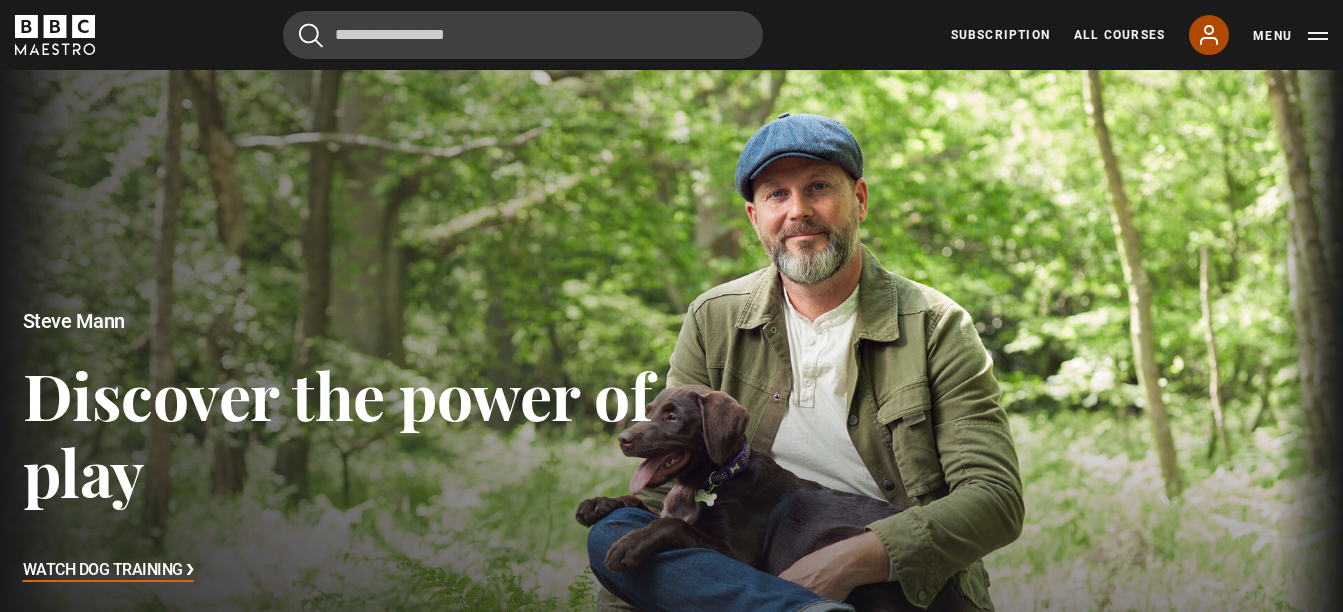 click 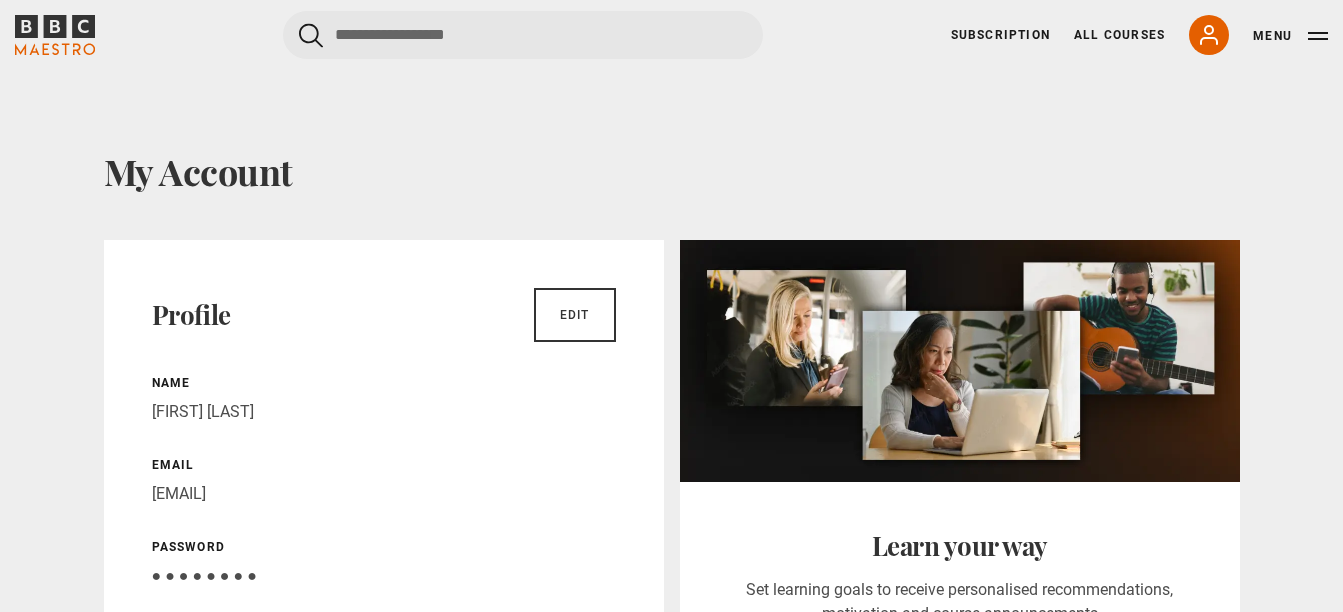 scroll, scrollTop: 0, scrollLeft: 0, axis: both 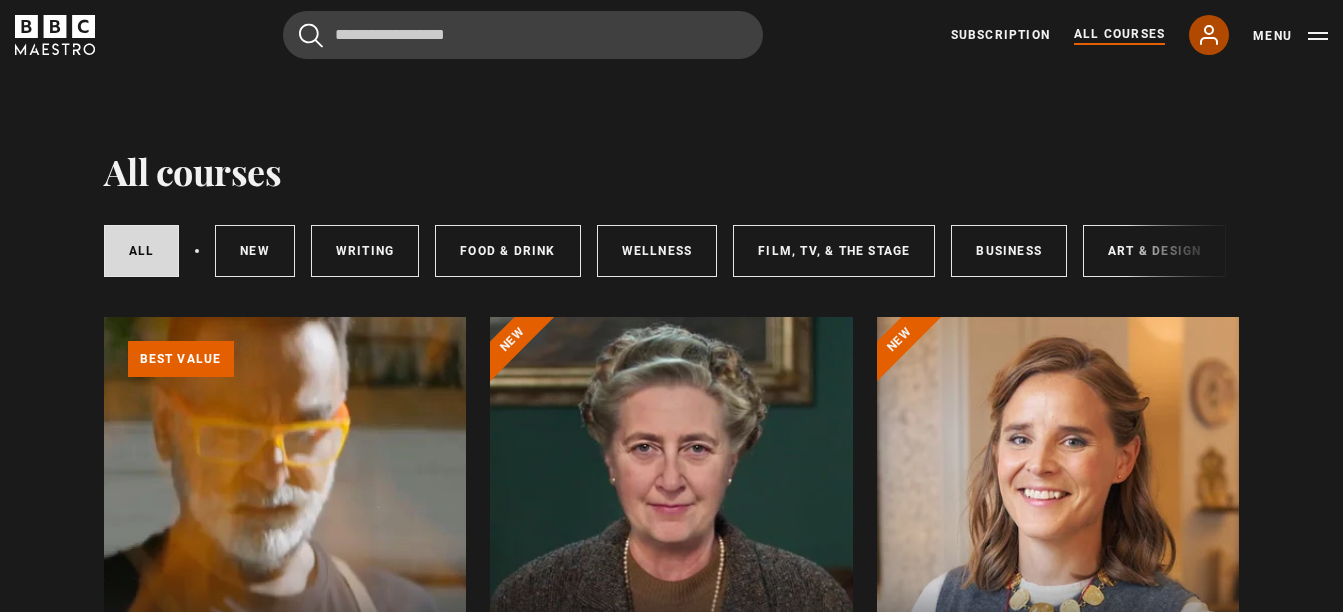 click 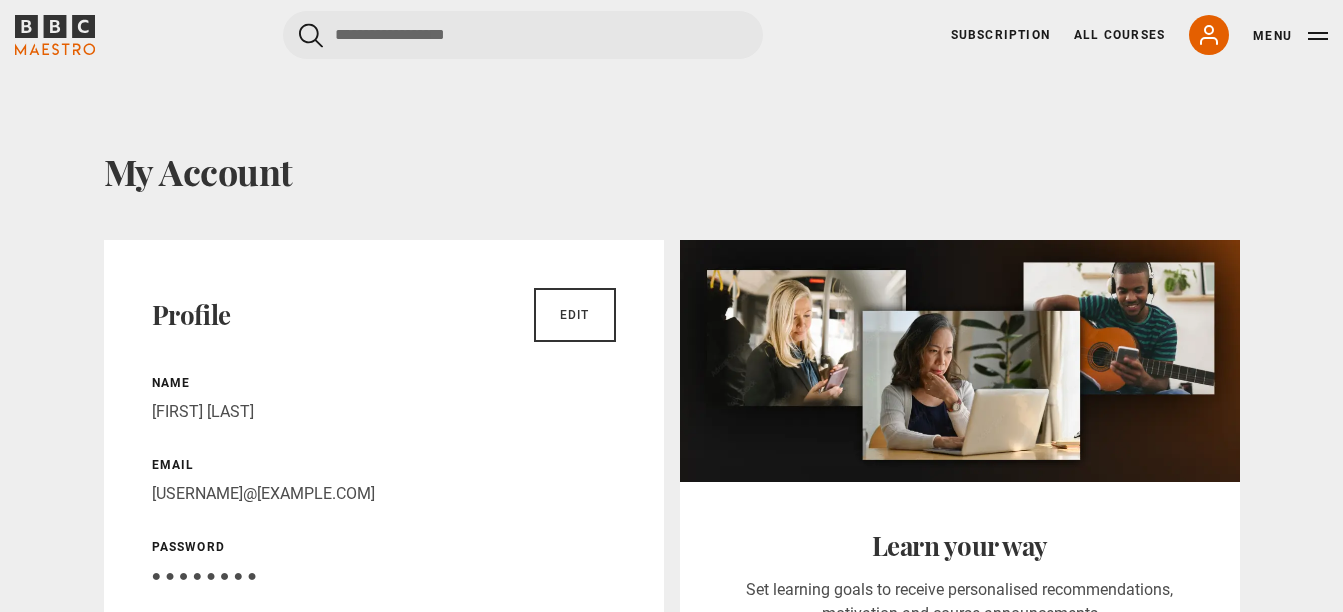 scroll, scrollTop: 0, scrollLeft: 0, axis: both 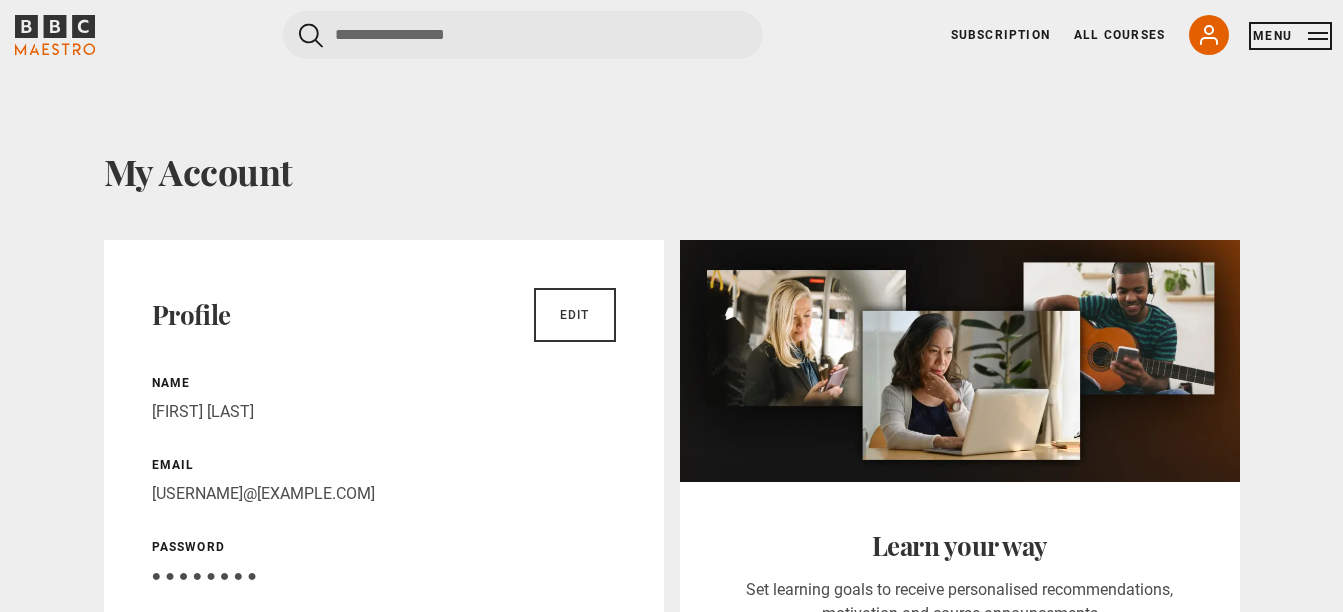 click on "Menu" at bounding box center (1290, 36) 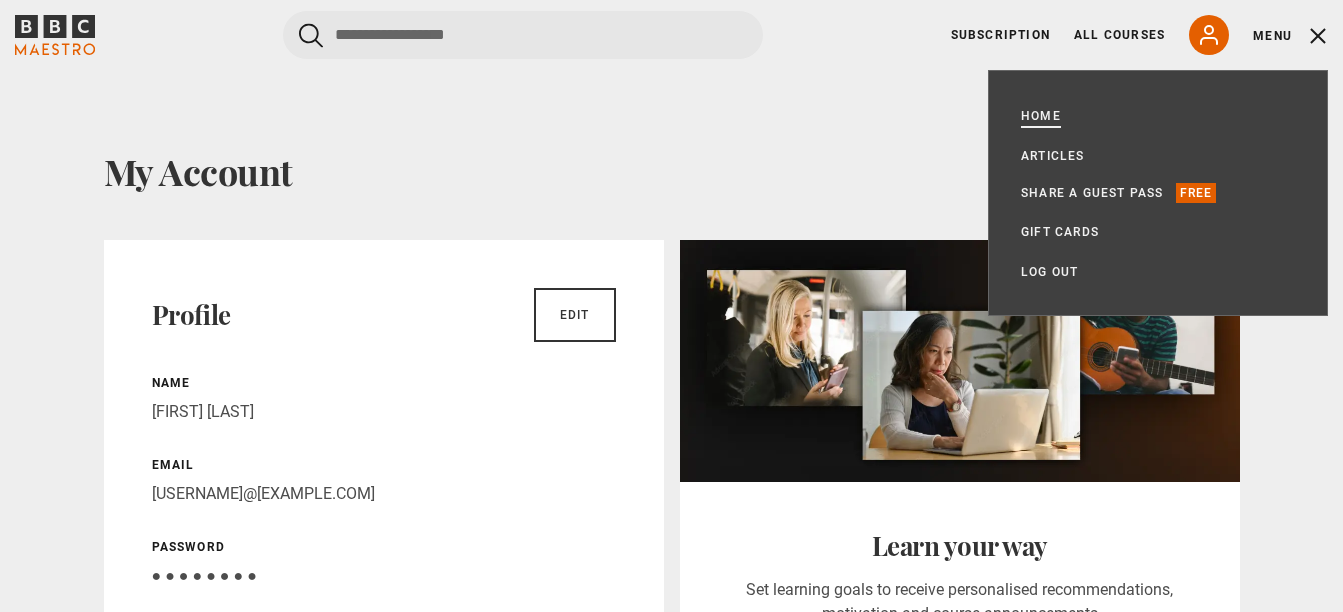 click on "Home" at bounding box center (1041, 116) 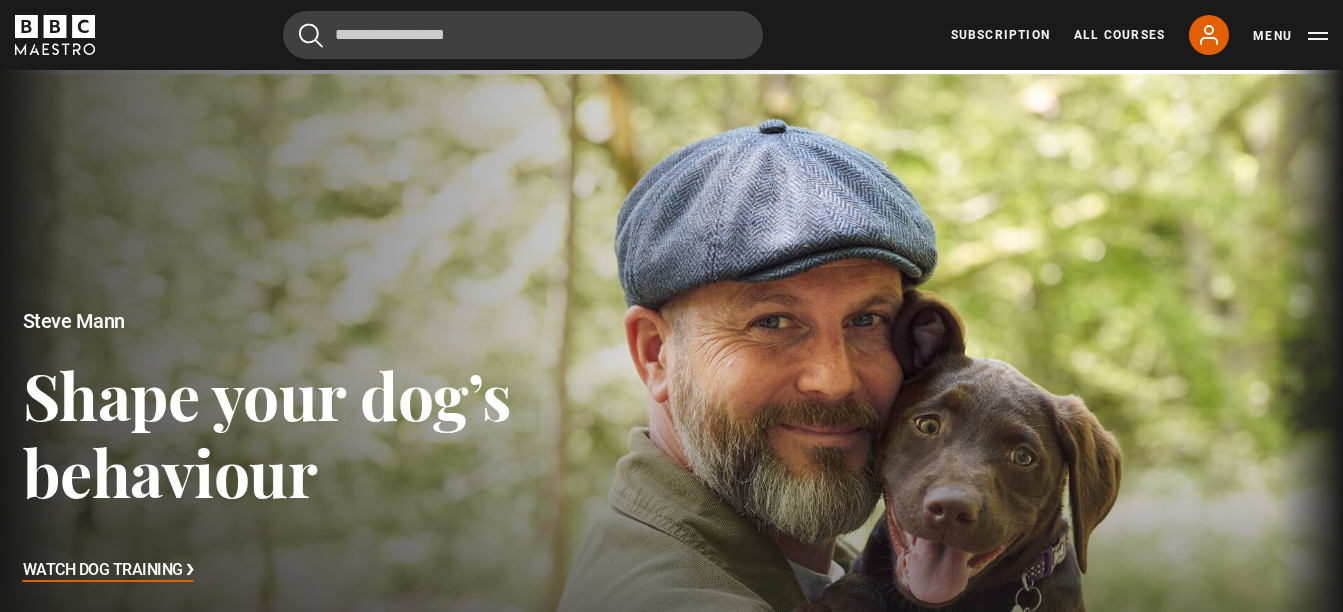 scroll, scrollTop: 0, scrollLeft: 0, axis: both 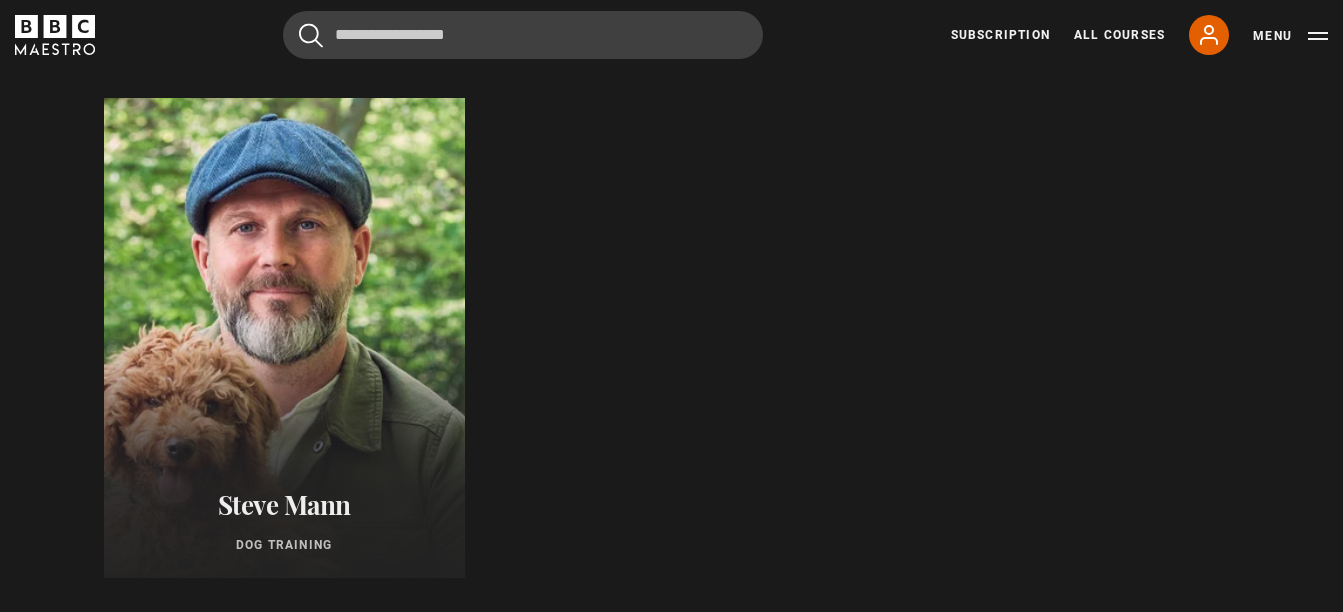 click at bounding box center [283, 338] 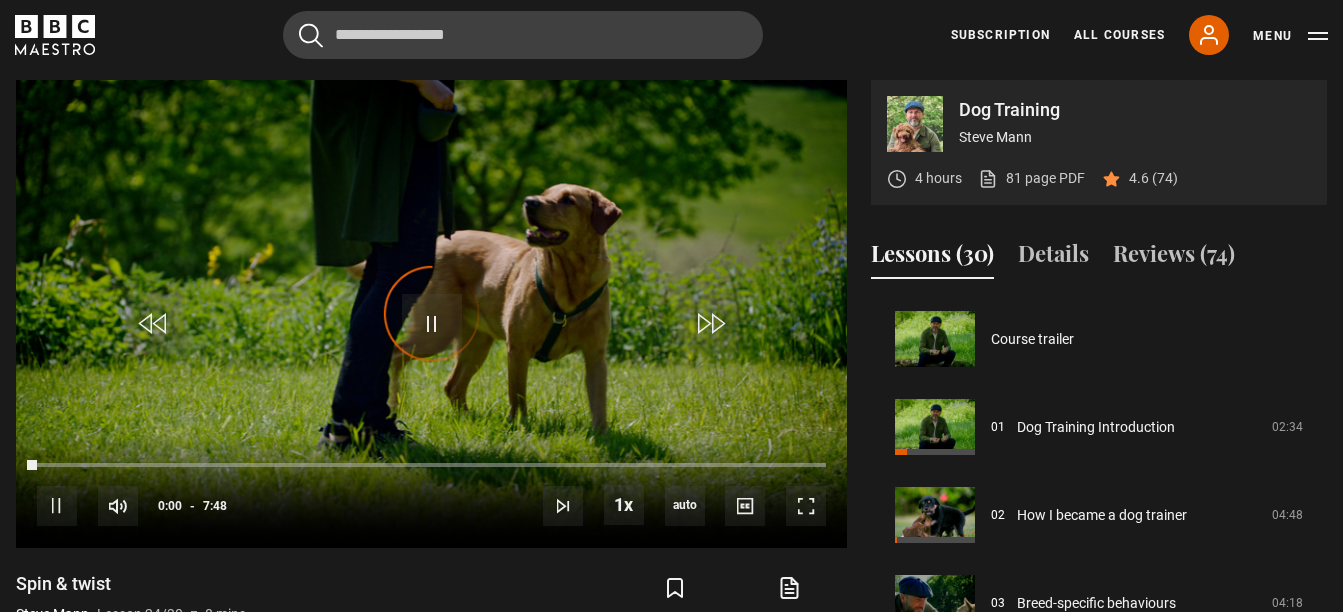 scroll, scrollTop: 804, scrollLeft: 0, axis: vertical 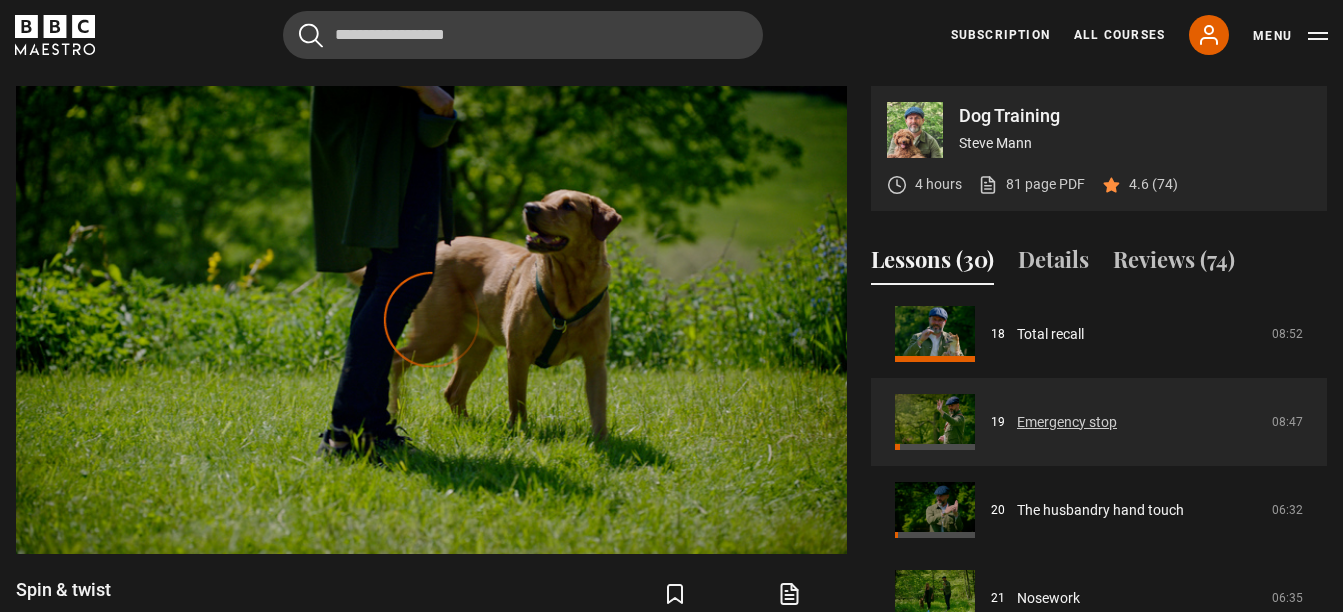 click on "Emergency stop" at bounding box center (1067, 422) 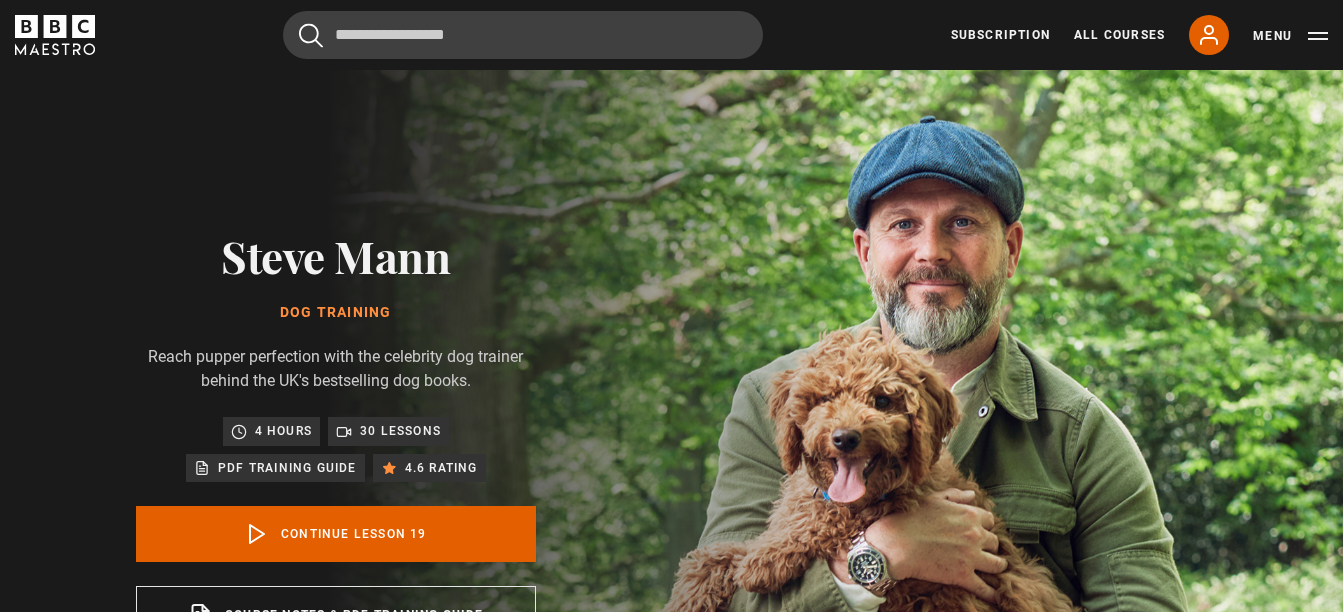 scroll, scrollTop: 804, scrollLeft: 0, axis: vertical 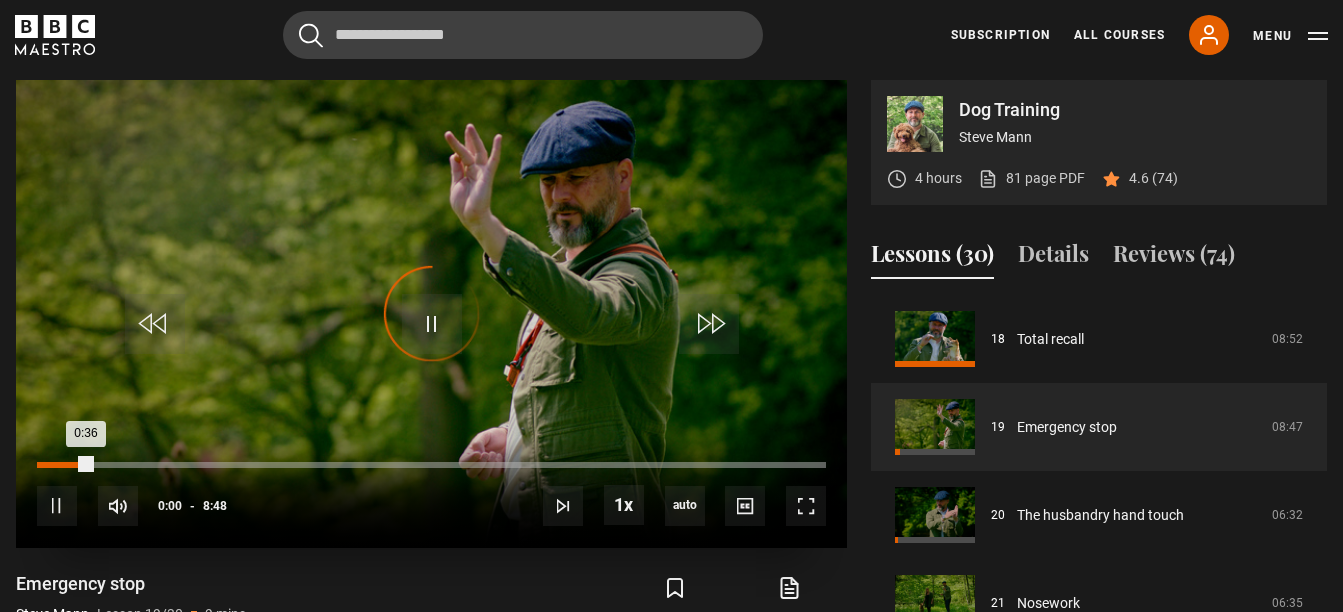 click on "Loaded :  0.00% 0:04 0:36" at bounding box center (431, 465) 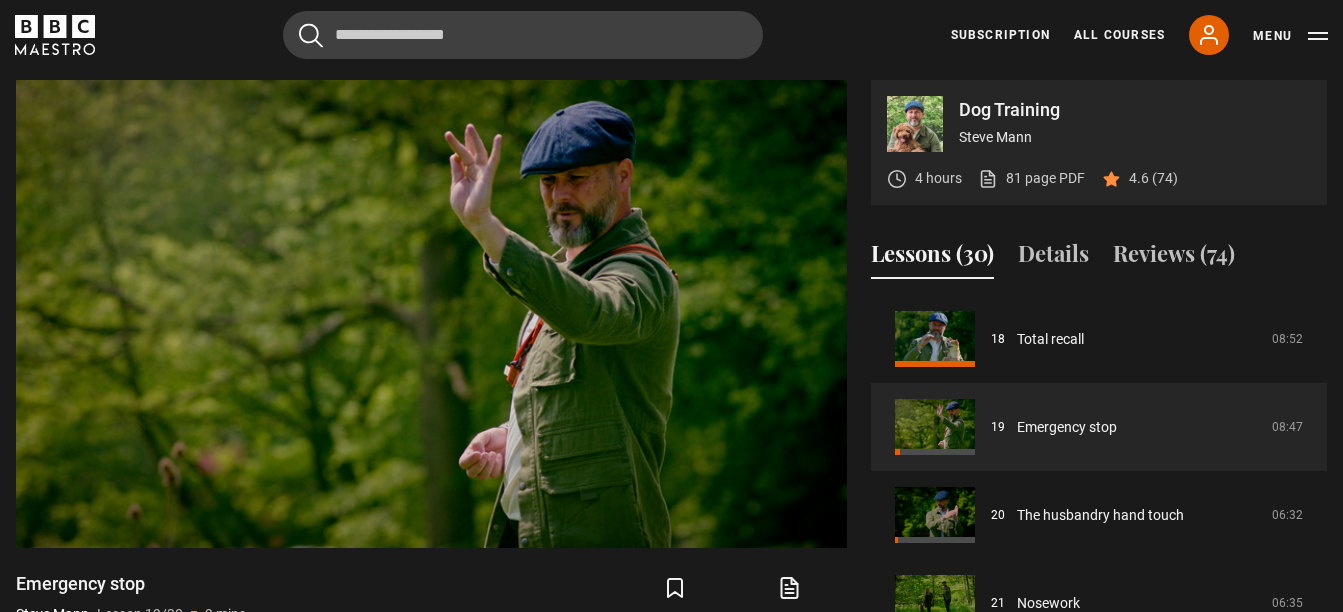 click on "Cancel
Courses
Previous courses
Next courses
Agatha Christie Writing 12  Related Lessons New Ago Perrone Mastering Mixology 22  Related Lessons New Isabel Allende Magical Storytelling 22  Related Lessons New Evy Poumpouras The Art of Influence 24  Related Lessons New Trinny Woodall Thriving in Business 24  Related Lessons Beata Heuman Interior Design 20  Related Lessons New Eric Vetro Sing Like the Stars 31  Related Lessons Stephanie Romiszewski  Sleep Better 21  Related Lessons Jo Malone CBE Think Like an Entrepreneur 19  Related Lessons New 21 7   12" at bounding box center [671, 35] 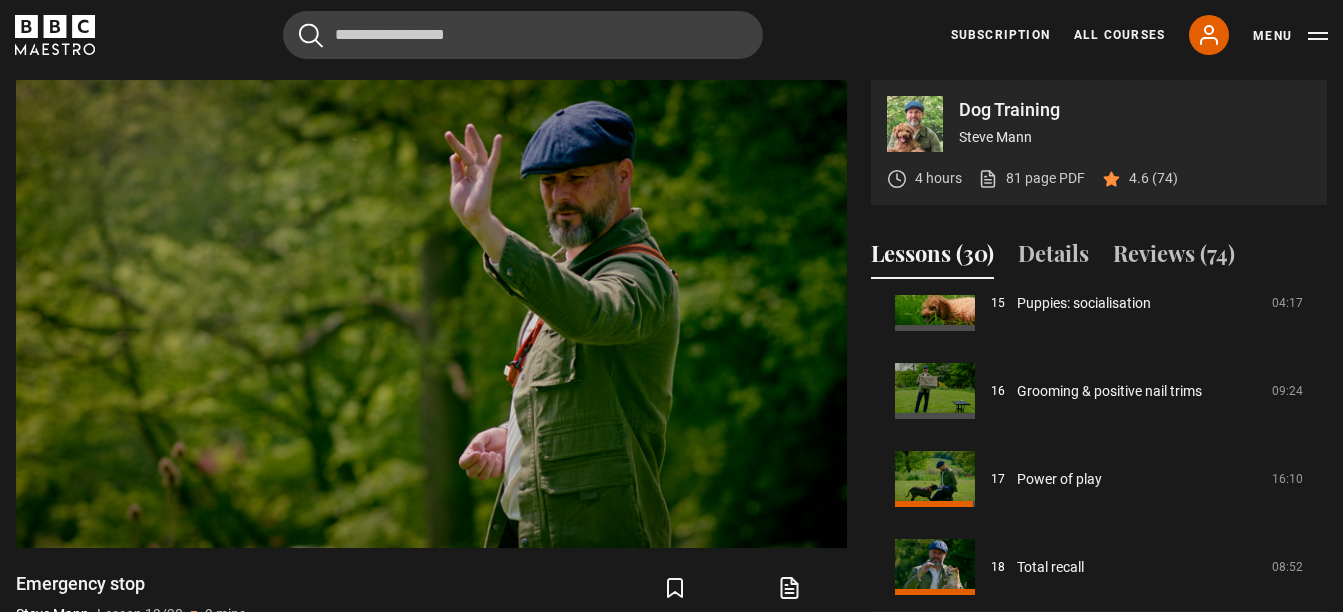 scroll, scrollTop: 1262, scrollLeft: 0, axis: vertical 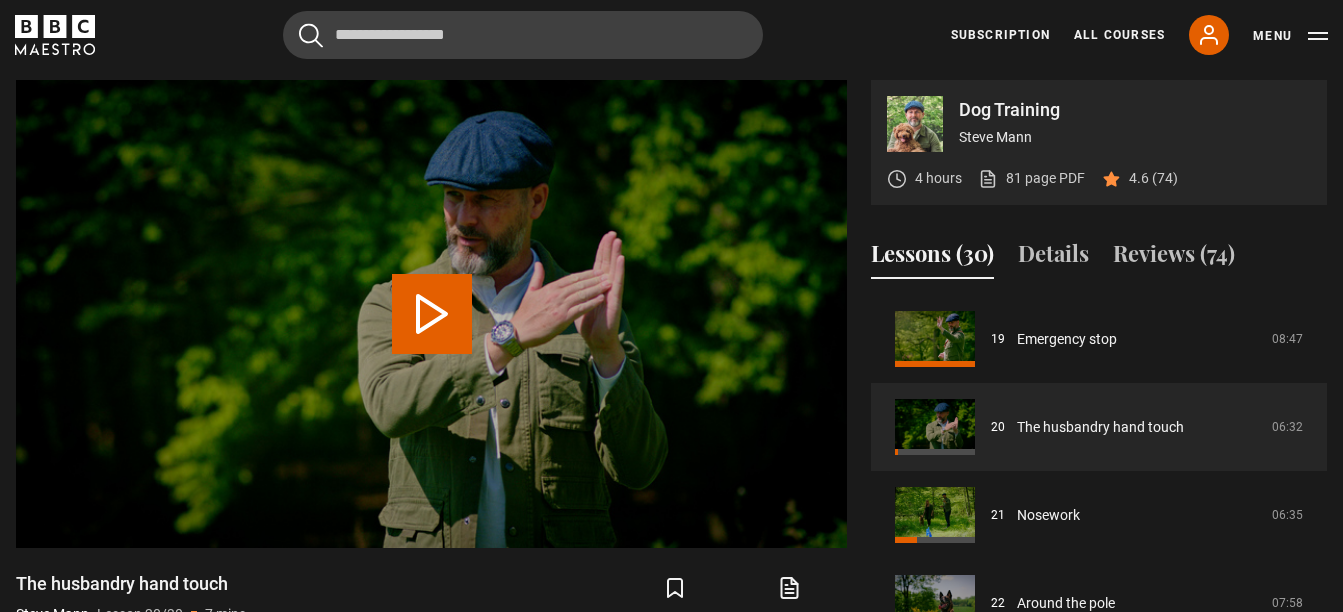 drag, startPoint x: 1321, startPoint y: 396, endPoint x: 1334, endPoint y: 528, distance: 132.63861 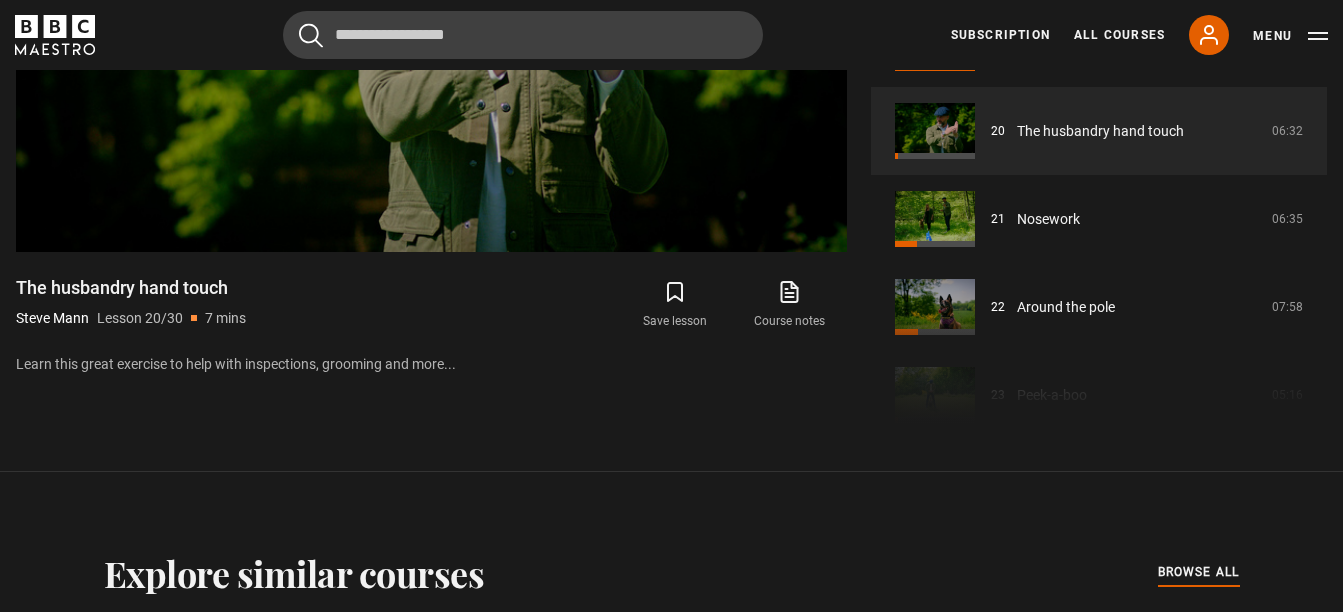 scroll, scrollTop: 1106, scrollLeft: 0, axis: vertical 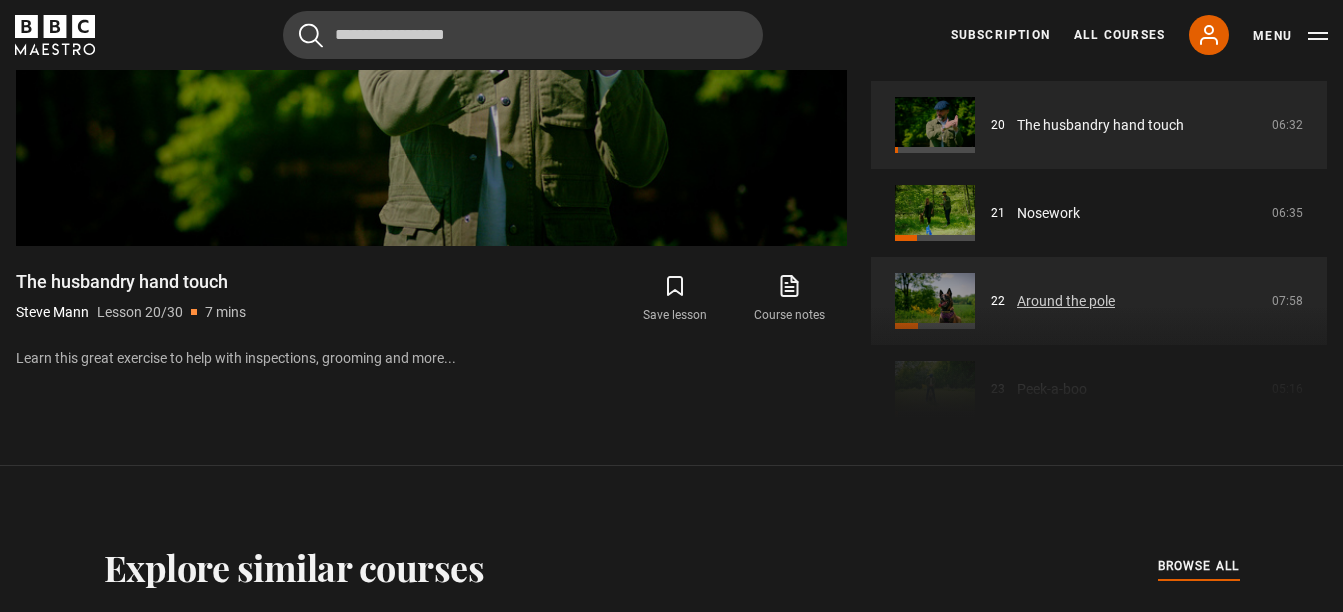 click on "Around the pole" at bounding box center [1066, 301] 